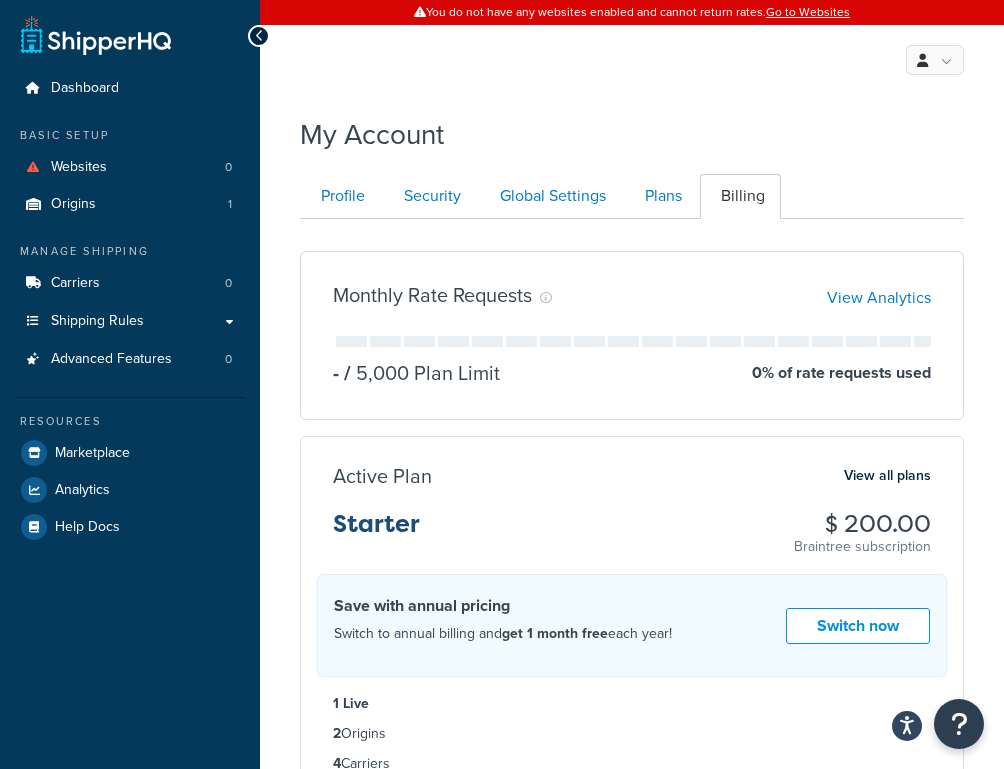 scroll, scrollTop: 840, scrollLeft: 0, axis: vertical 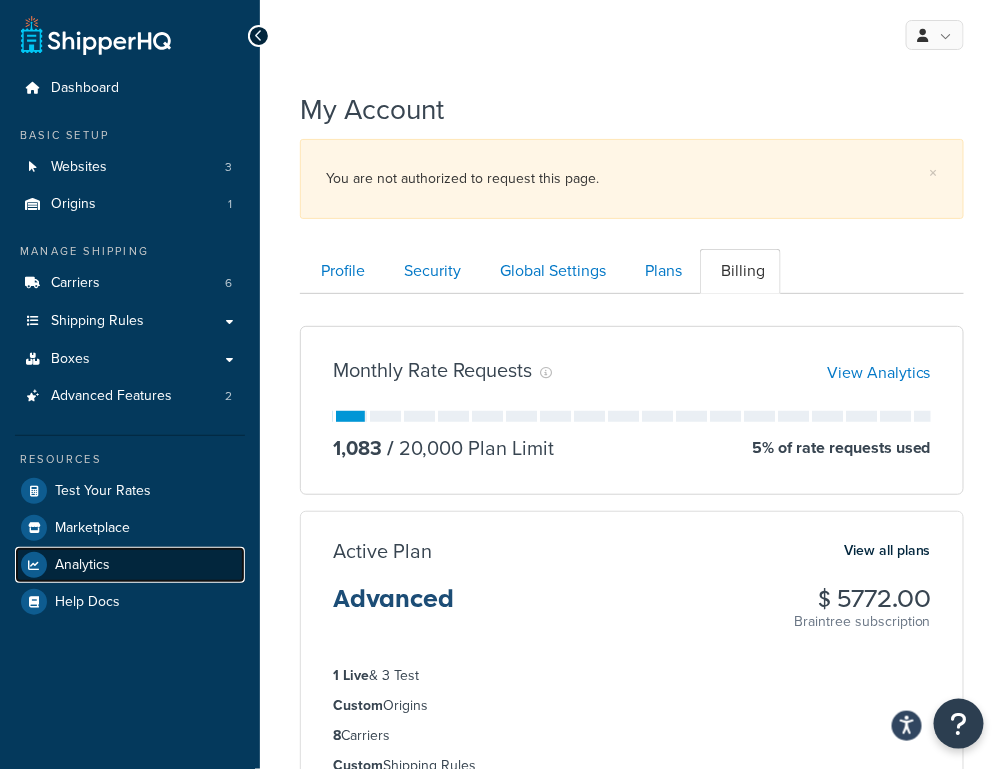 click on "Analytics" at bounding box center [130, 565] 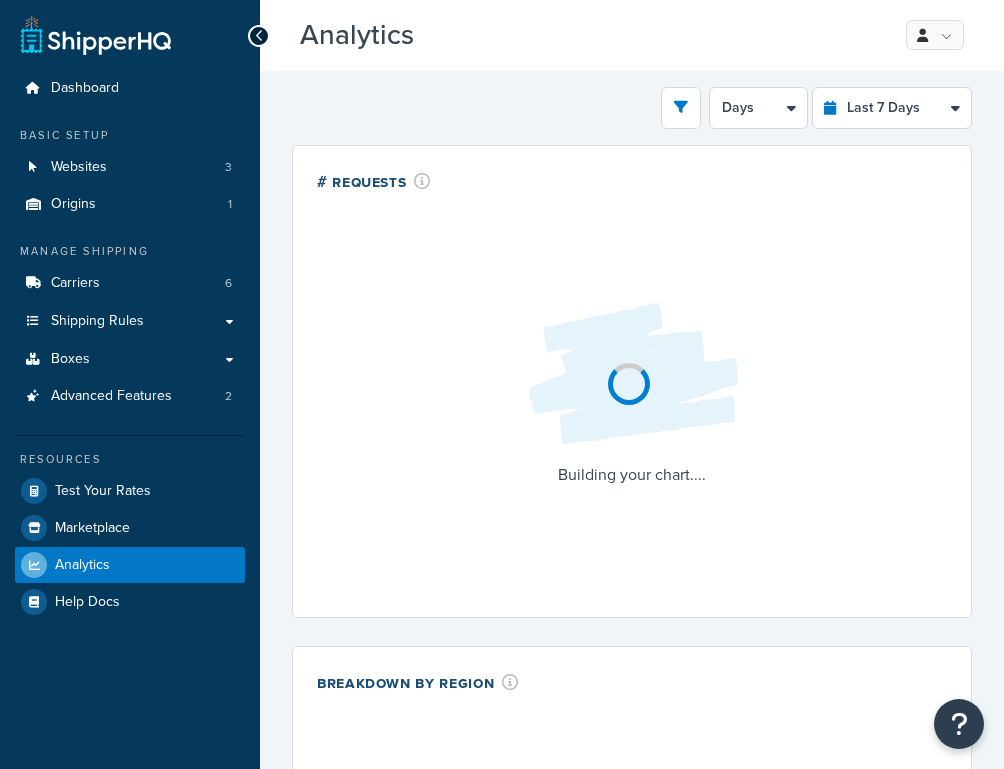 scroll, scrollTop: 0, scrollLeft: 0, axis: both 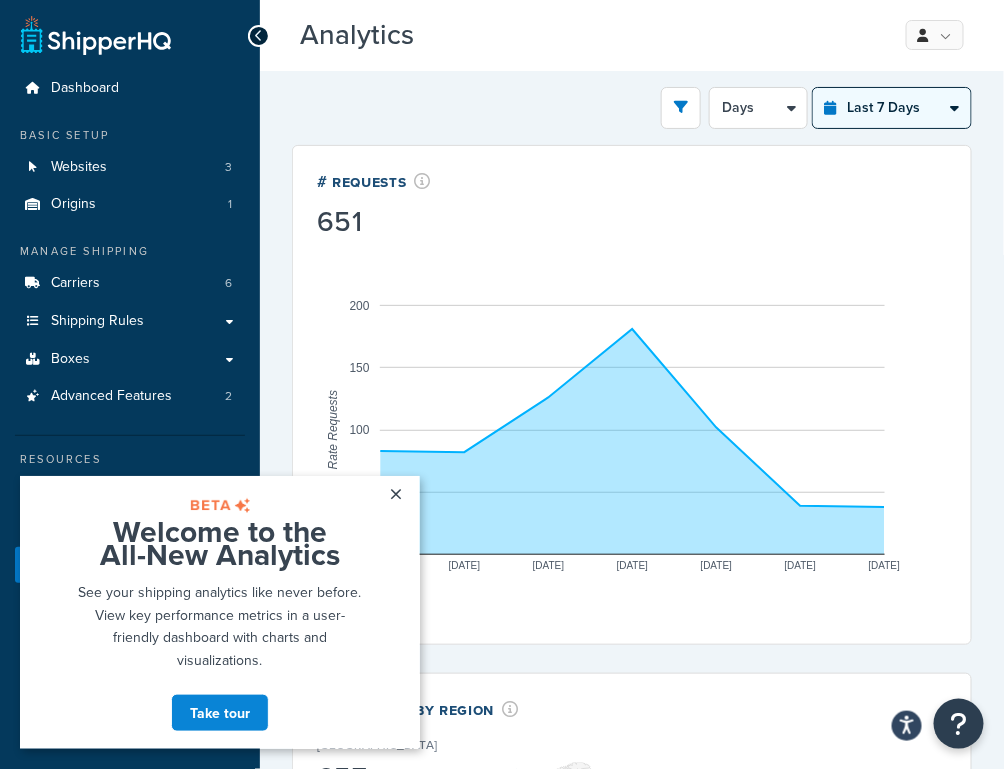 click on "Last 24 Hours Last 7 Days Last 30 Days Last 3 Months Last 6 Months Last 12 Months" at bounding box center (892, 108) 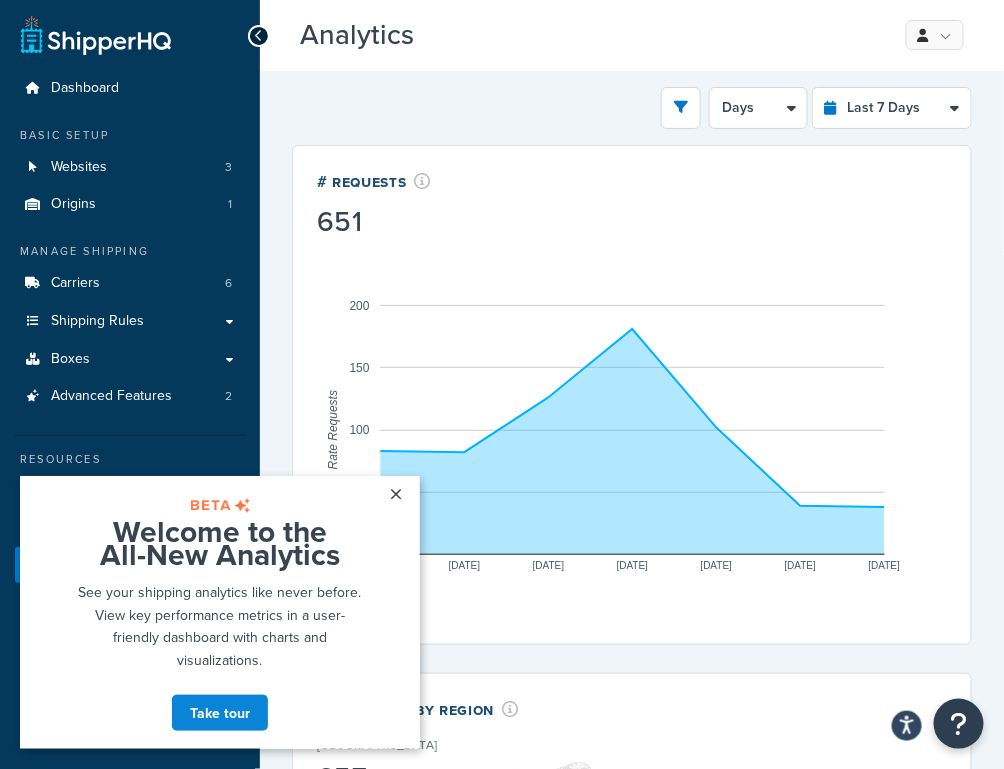 select on "1w" 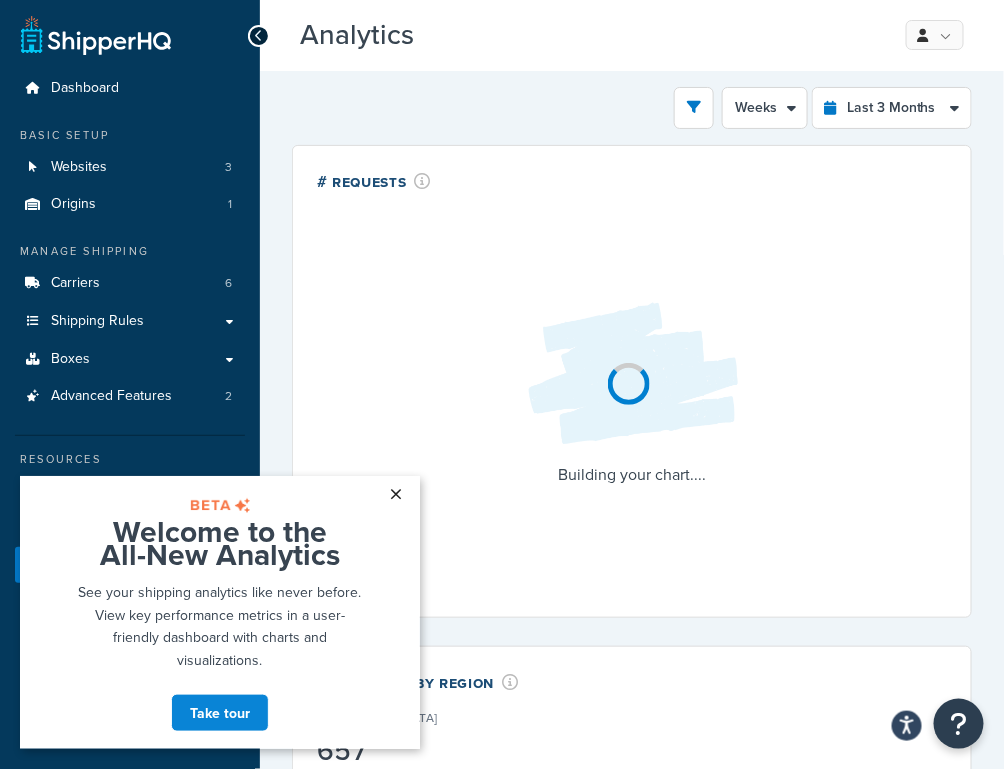 click on "×" at bounding box center [395, 493] 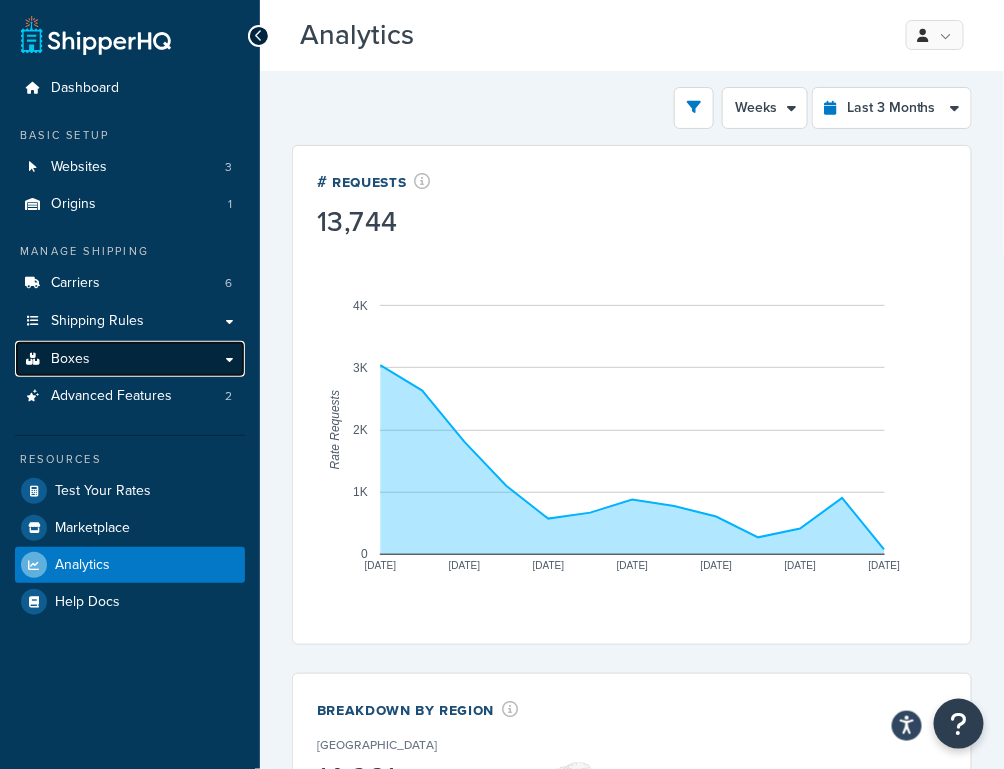 click on "Boxes" at bounding box center [130, 359] 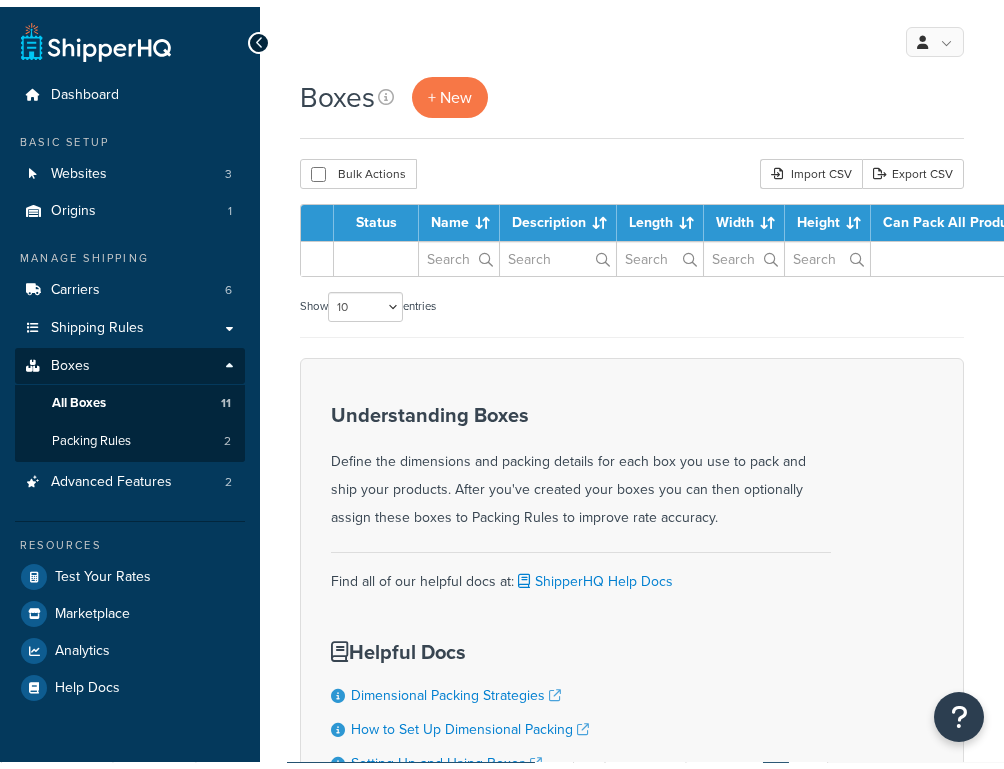 scroll, scrollTop: 0, scrollLeft: 0, axis: both 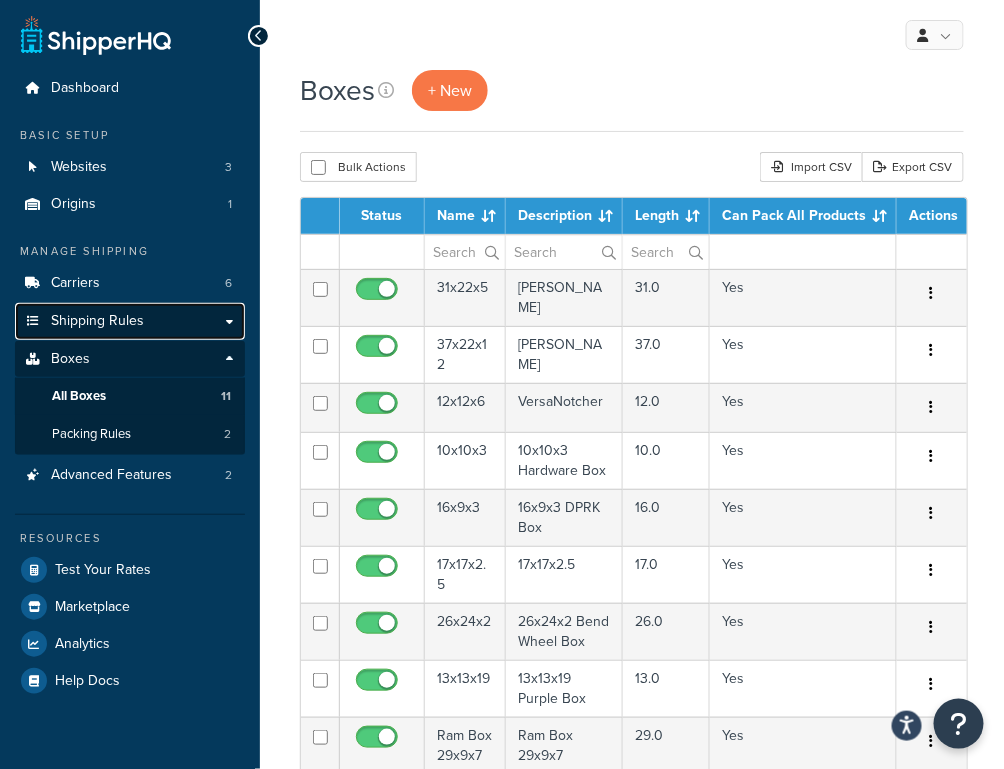 click on "Shipping Rules" at bounding box center [130, 321] 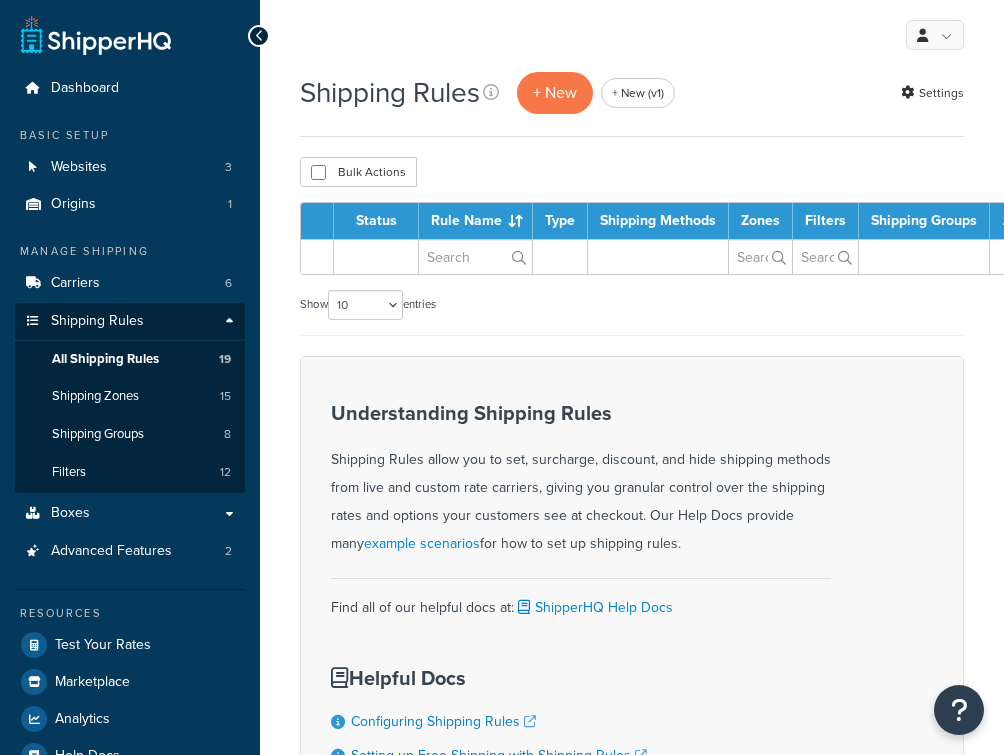scroll, scrollTop: 0, scrollLeft: 0, axis: both 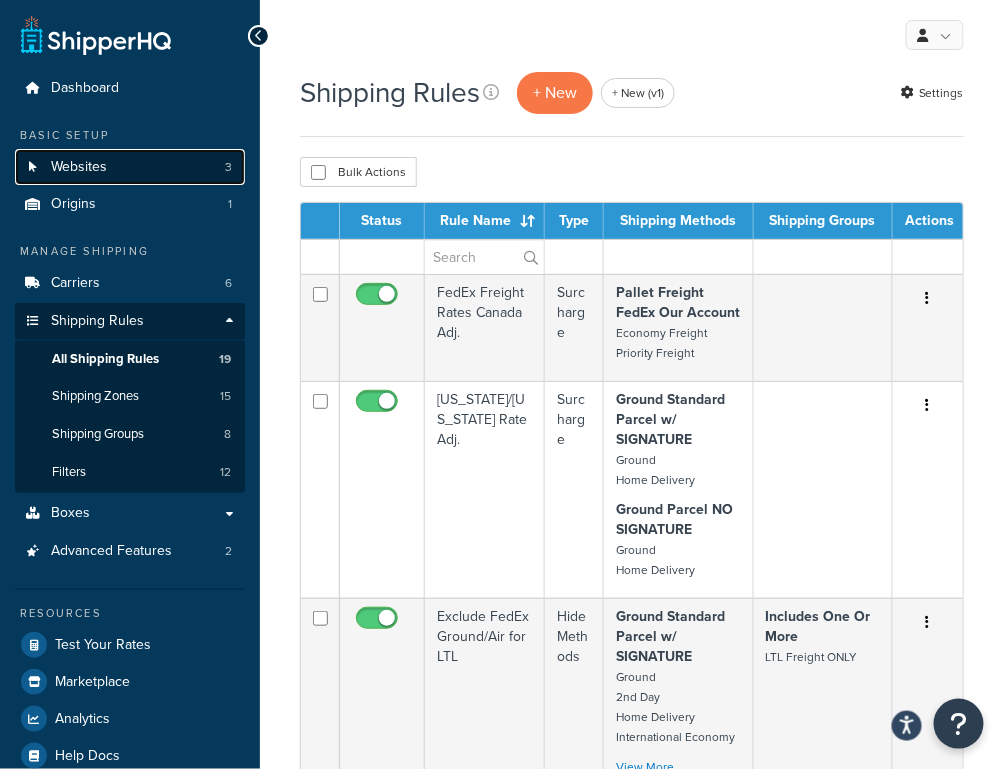 click on "Websites
3" at bounding box center [130, 167] 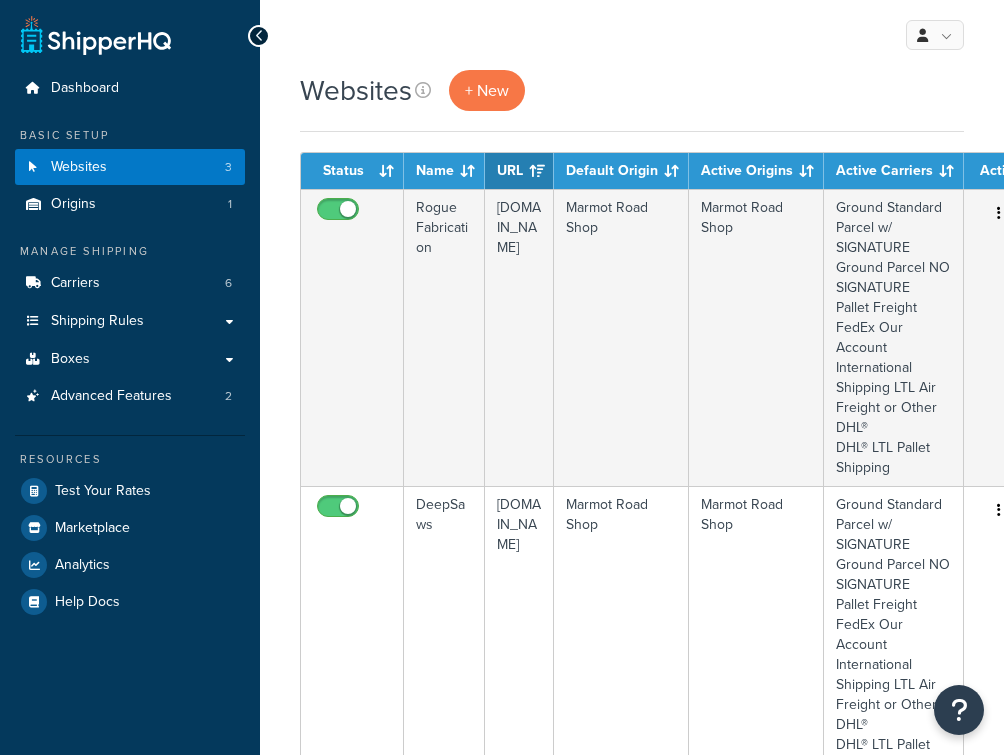 scroll, scrollTop: 0, scrollLeft: 0, axis: both 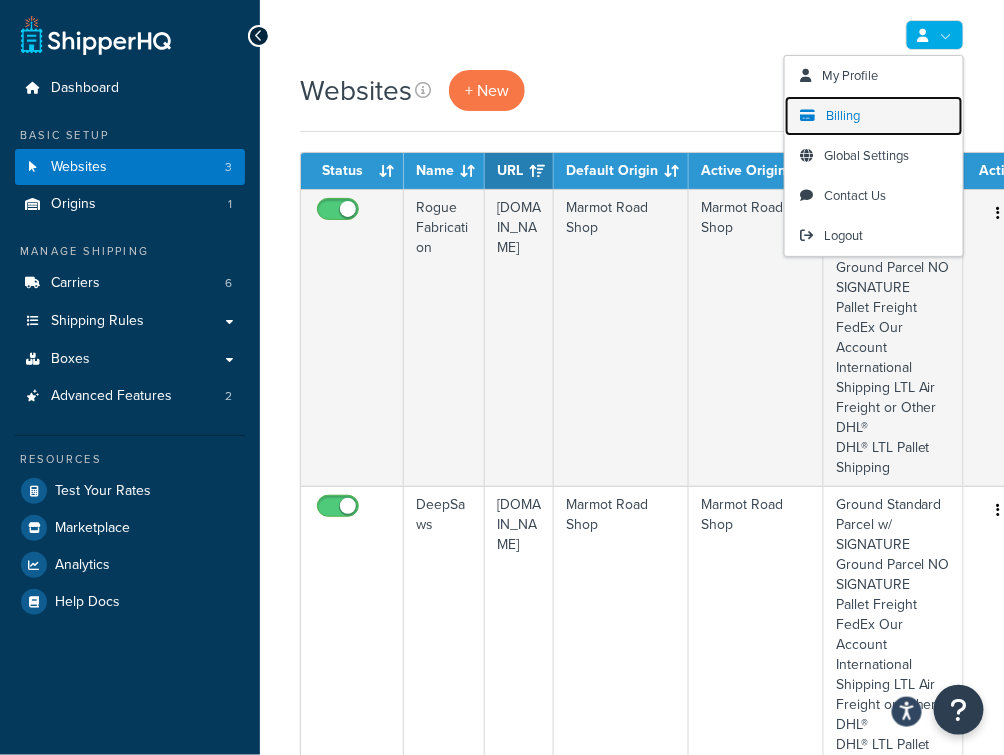click on "Billing" at bounding box center (874, 116) 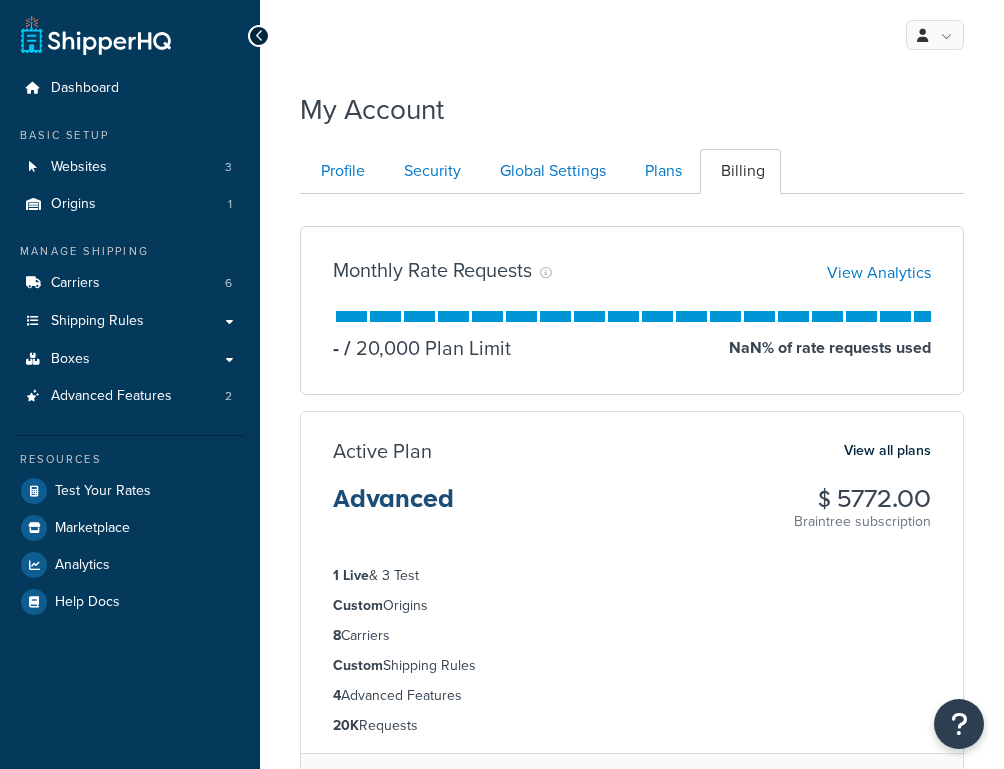 scroll, scrollTop: 0, scrollLeft: 0, axis: both 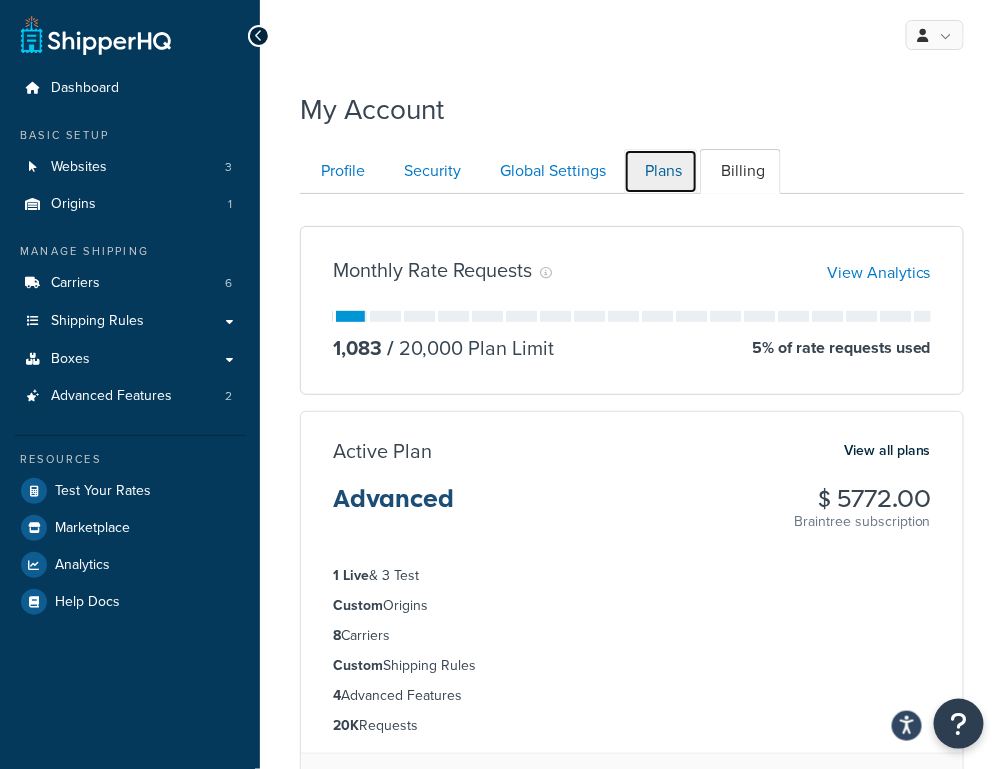 click on "Plans" at bounding box center (661, 171) 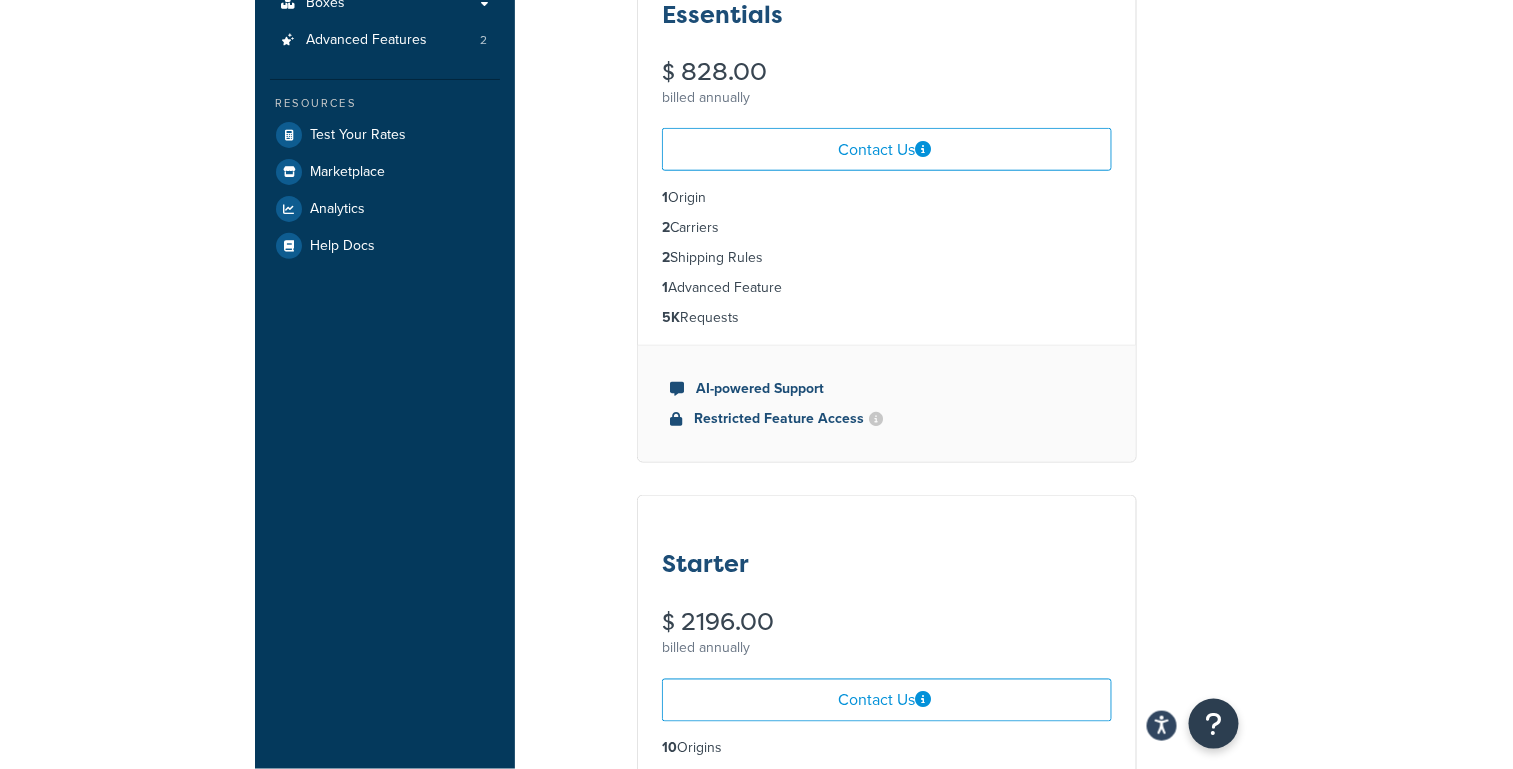 scroll, scrollTop: 0, scrollLeft: 0, axis: both 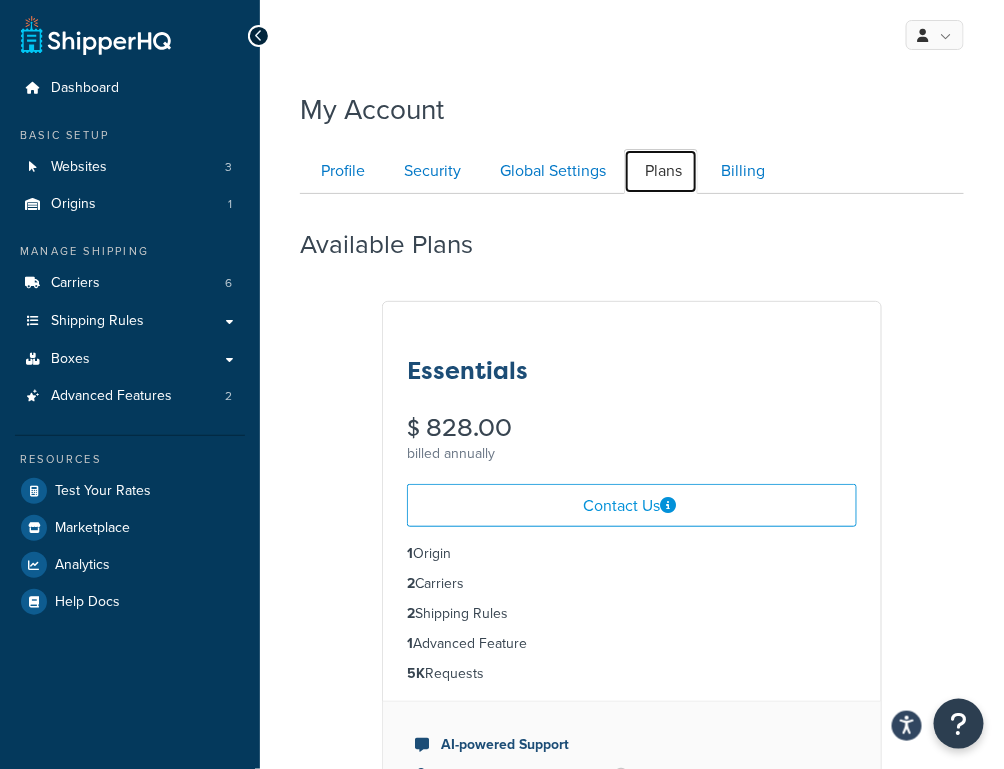 click on "Plans" at bounding box center [661, 171] 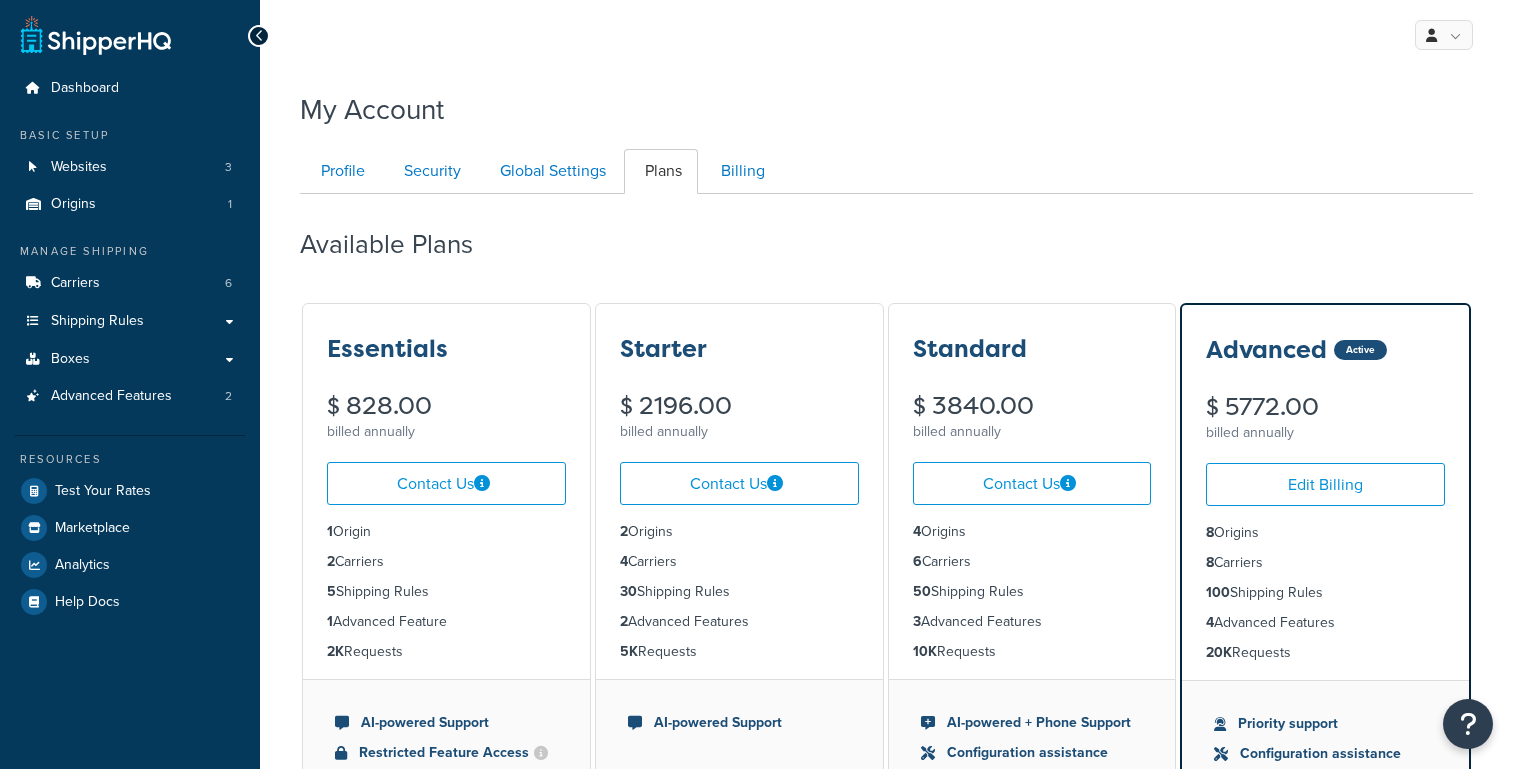 scroll, scrollTop: 0, scrollLeft: 0, axis: both 